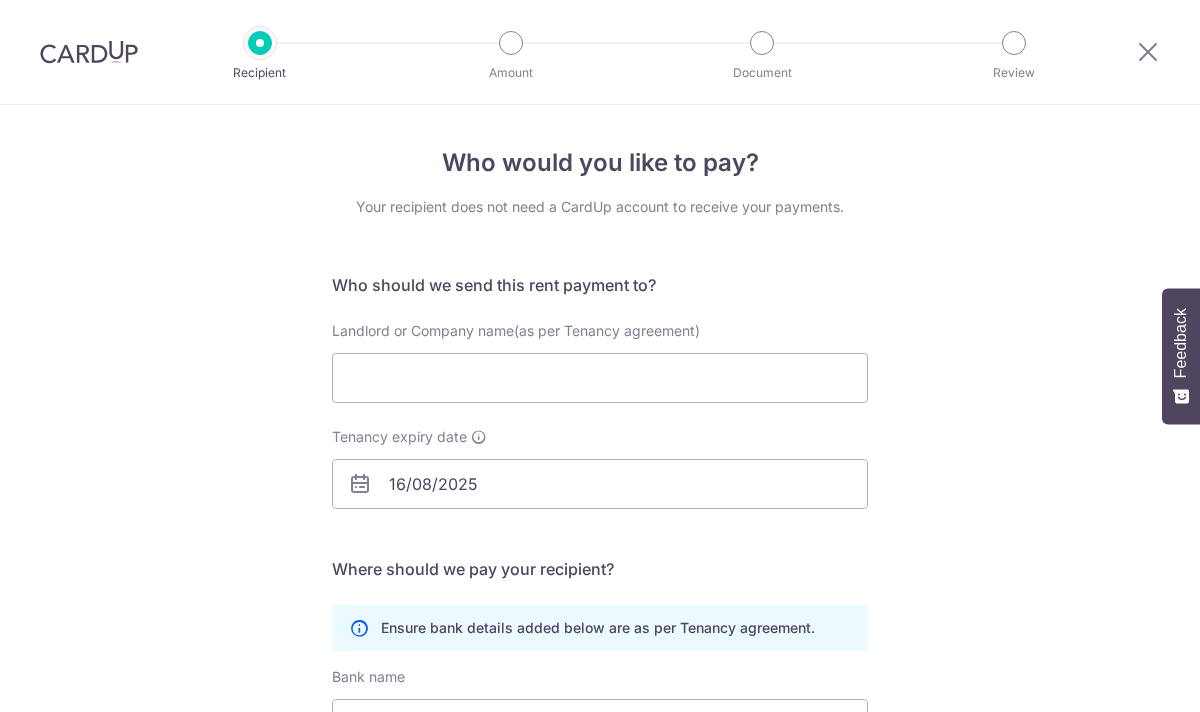 scroll, scrollTop: 0, scrollLeft: 0, axis: both 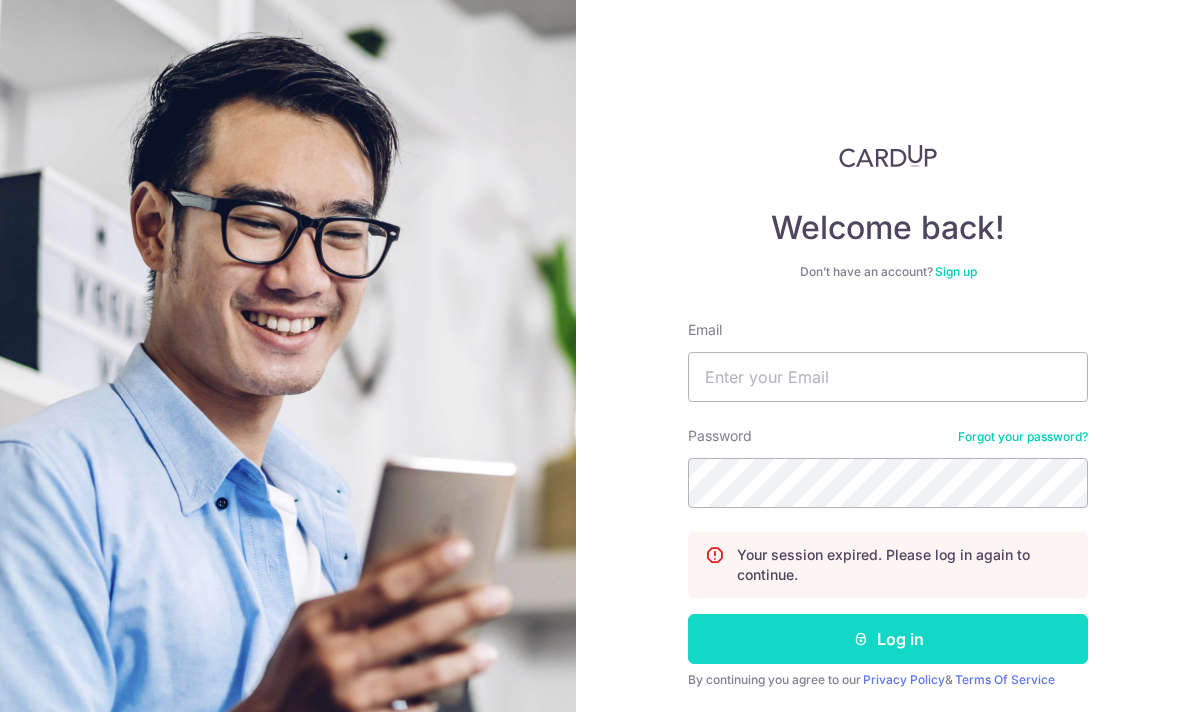 click on "Log in" at bounding box center (888, 639) 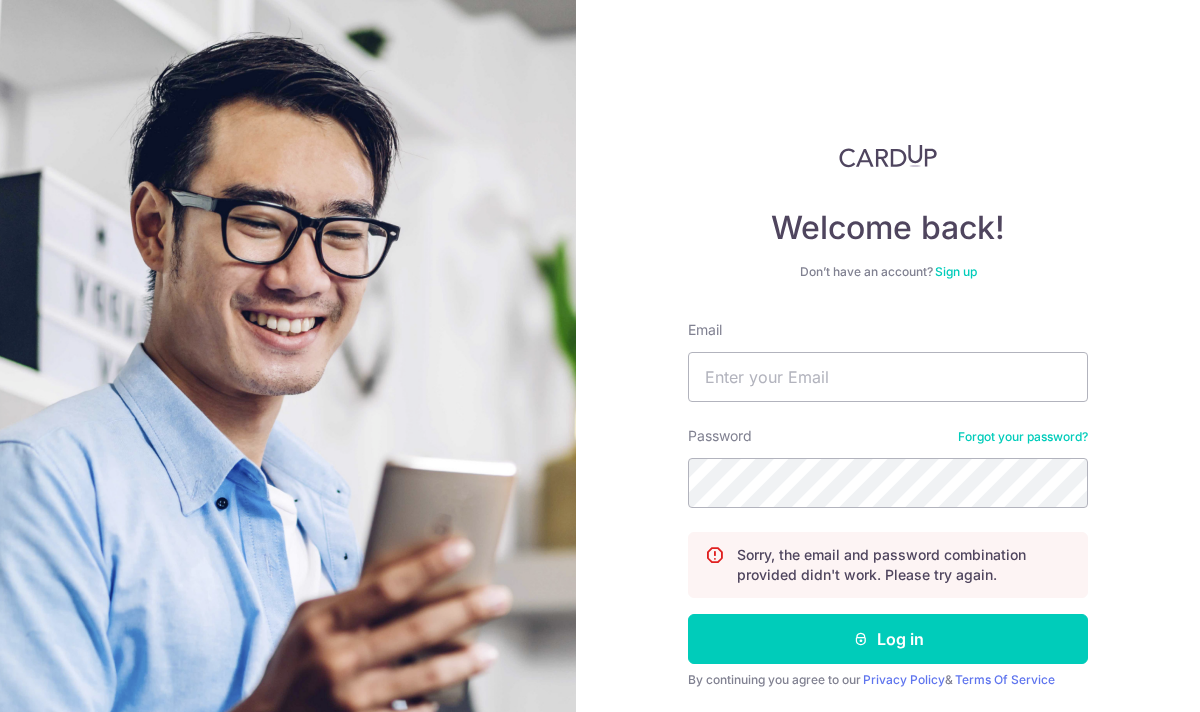 scroll, scrollTop: 0, scrollLeft: 0, axis: both 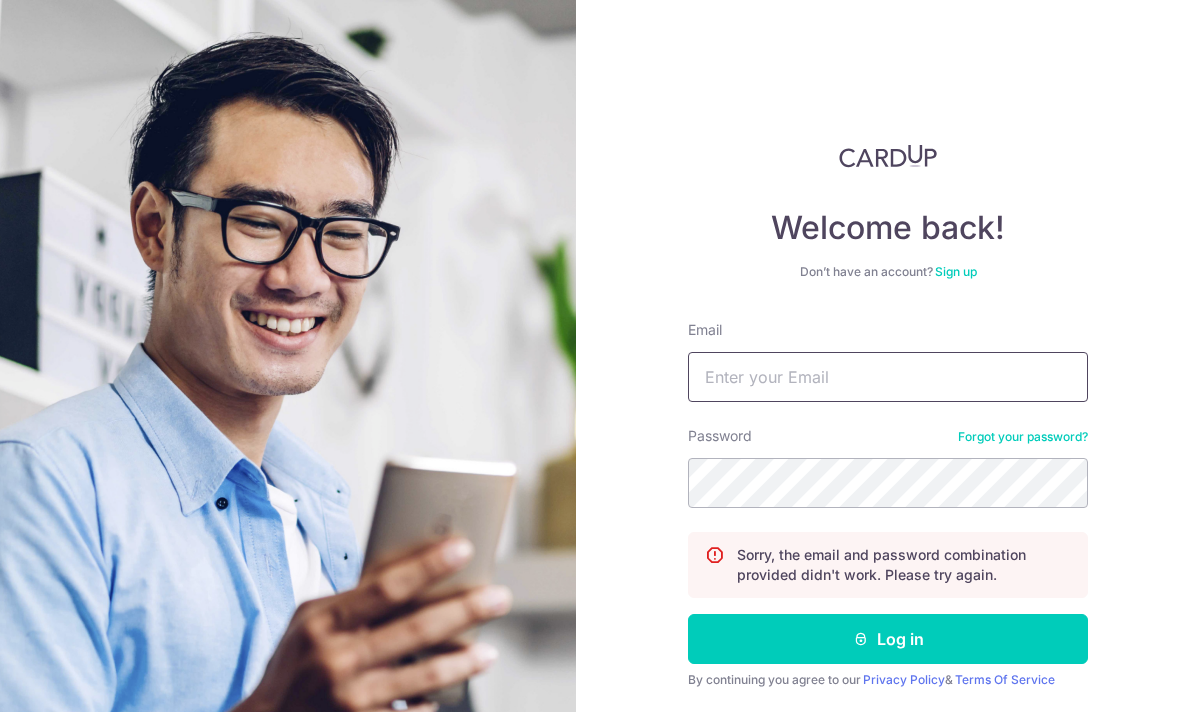 click on "Email" at bounding box center (888, 377) 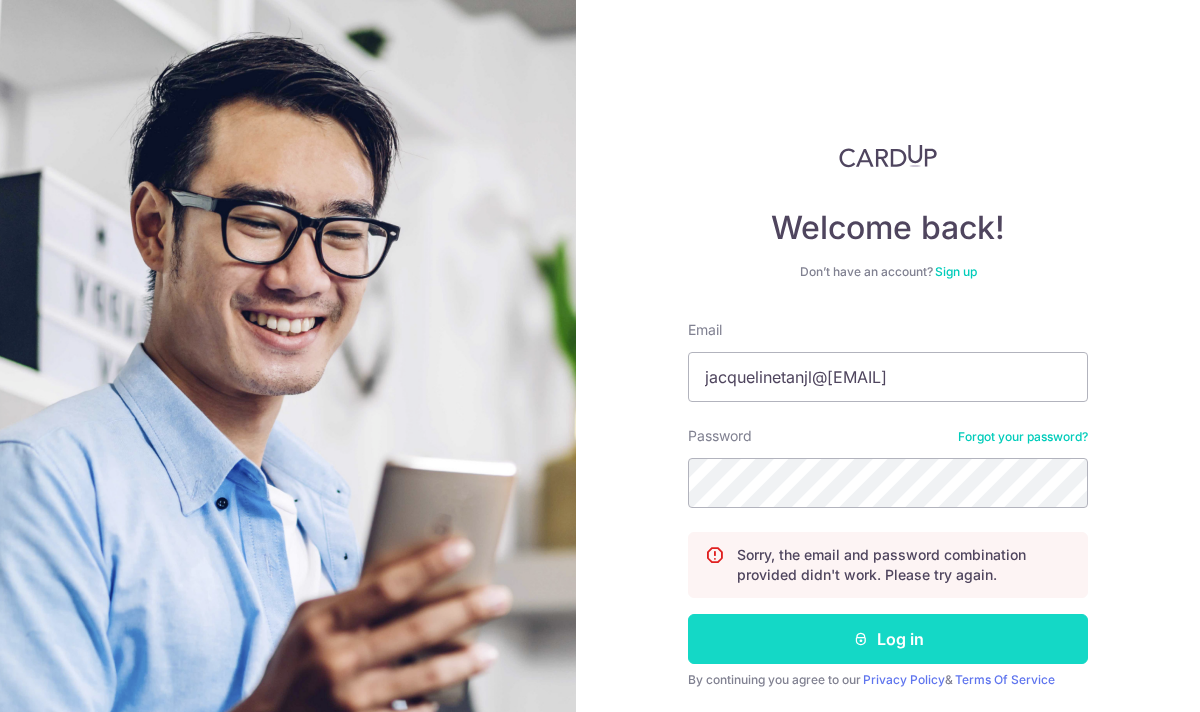 click on "Log in" at bounding box center [888, 639] 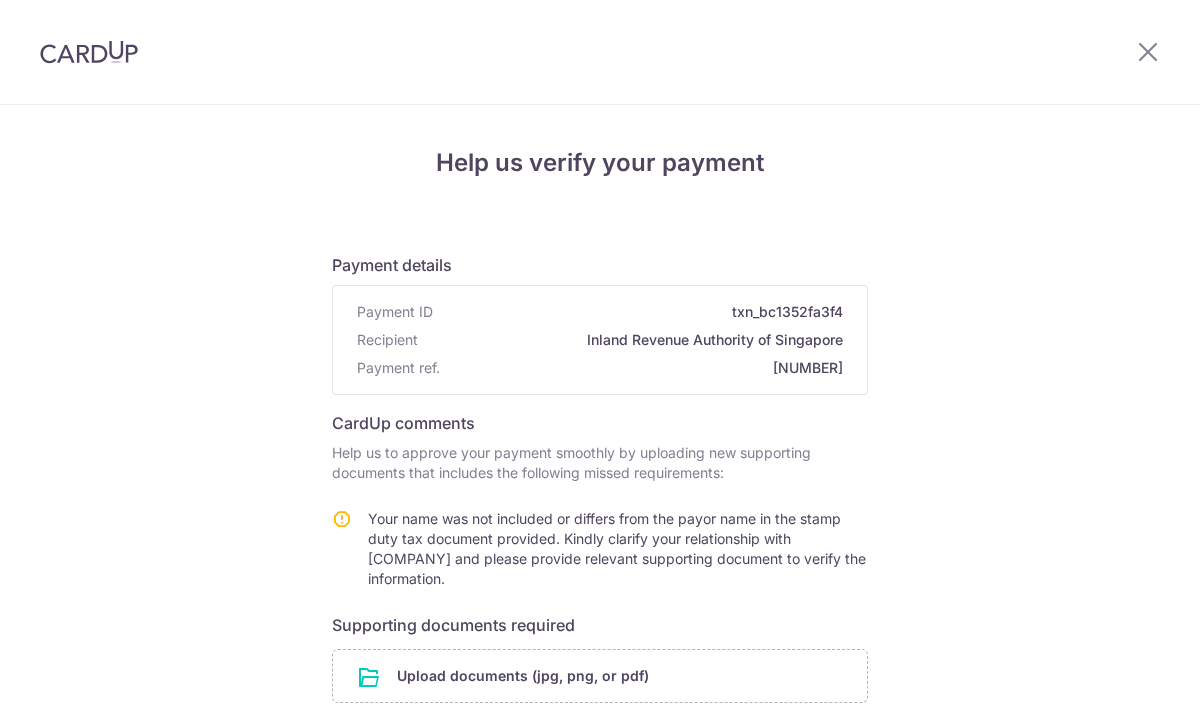 scroll, scrollTop: 0, scrollLeft: 0, axis: both 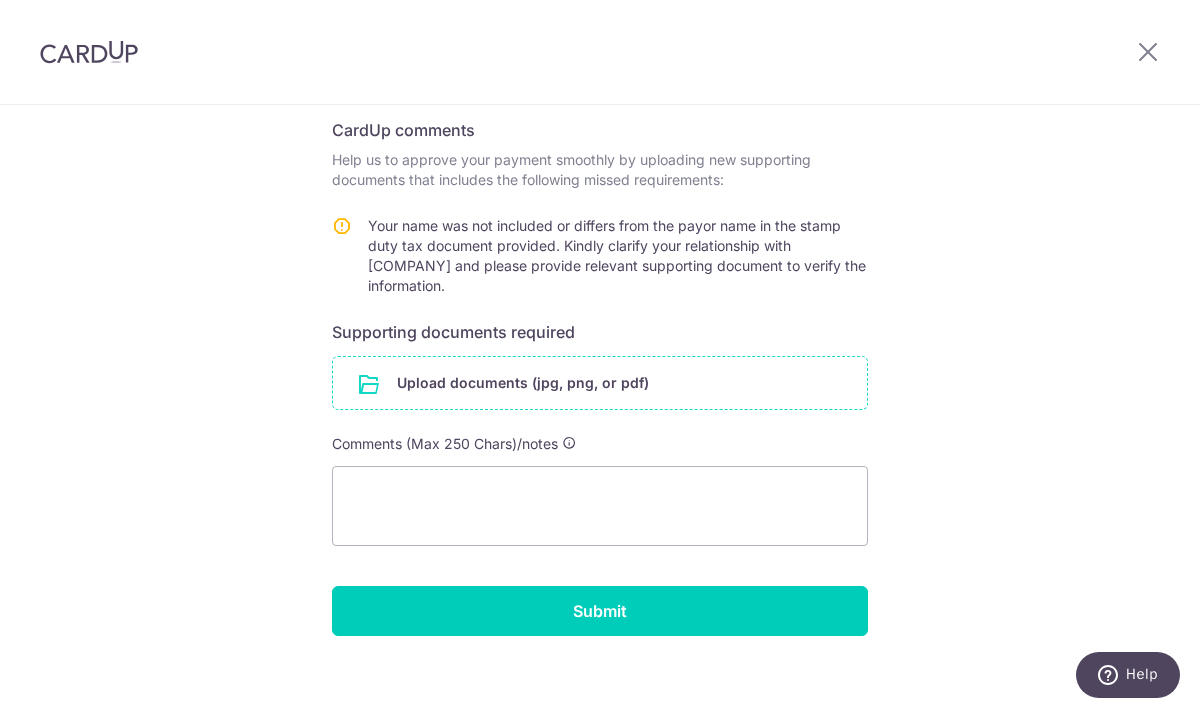 click at bounding box center [600, 383] 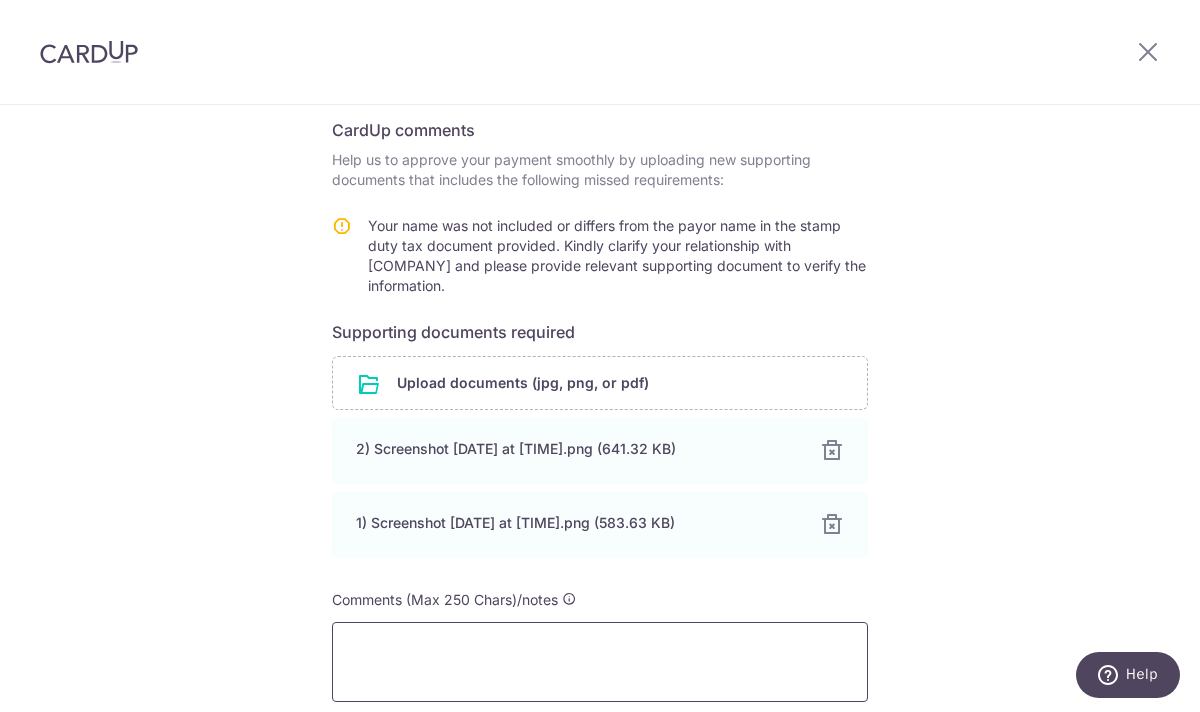 click at bounding box center [600, 662] 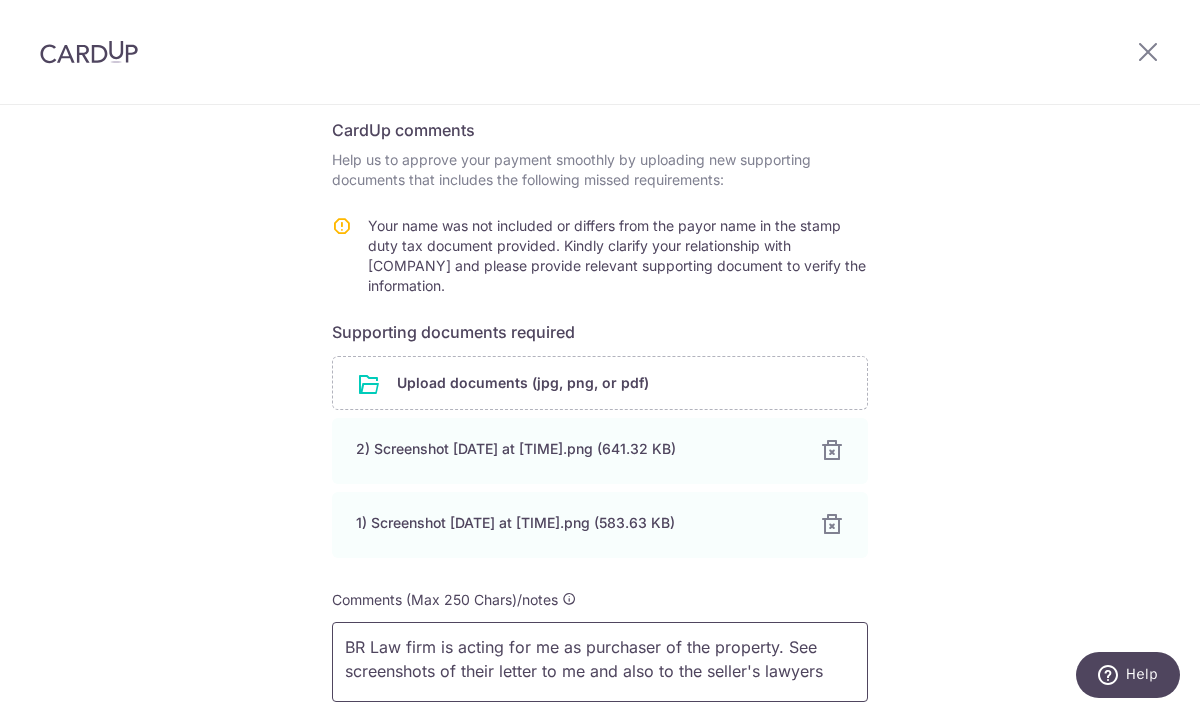 scroll, scrollTop: 467, scrollLeft: 0, axis: vertical 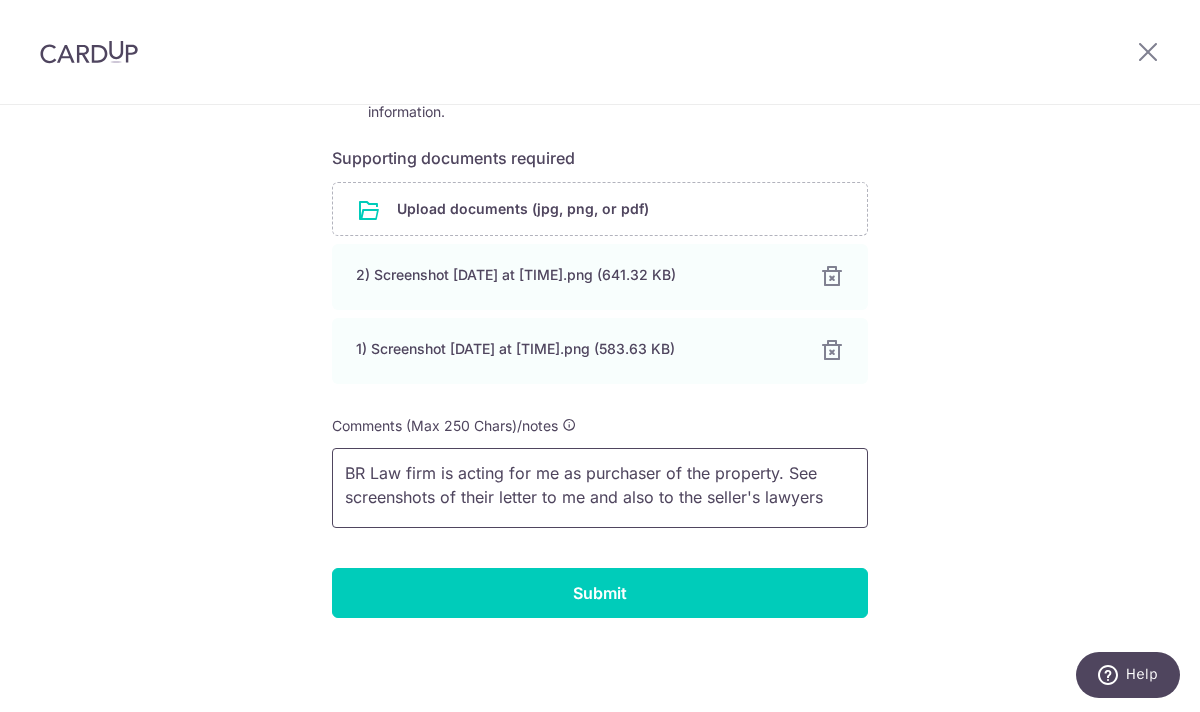 click on "BR Law firm is acting for me as purchaser of the property. See screenshots of their letter to me and also to the seller's lawyers" at bounding box center (600, 488) 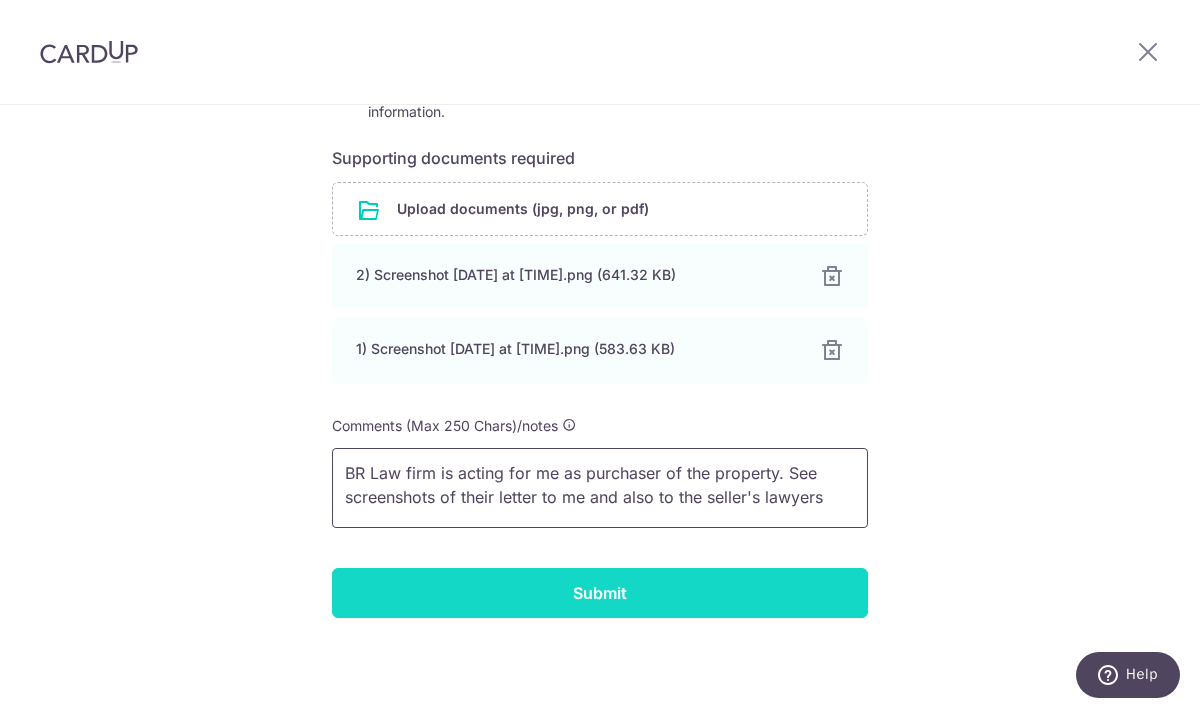 type on "BR Law firm is acting for me as purchaser of the property. See screenshots of their letter to me and also to the seller's lawyers" 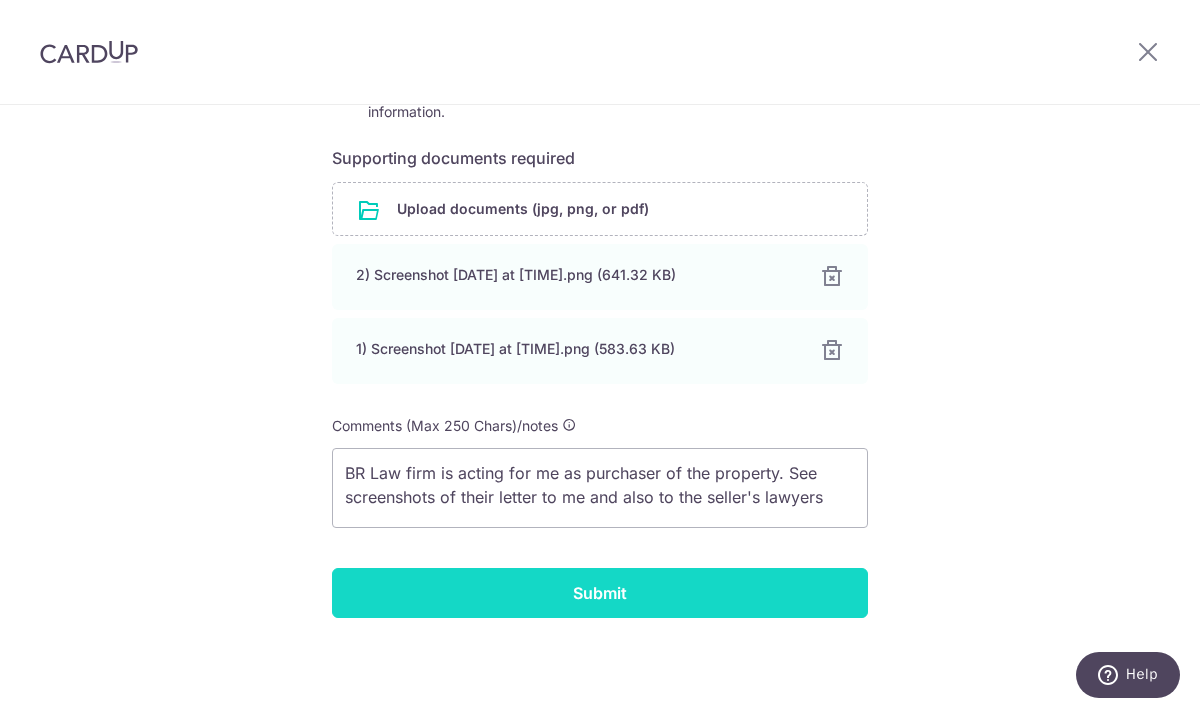 click on "Submit" at bounding box center (600, 593) 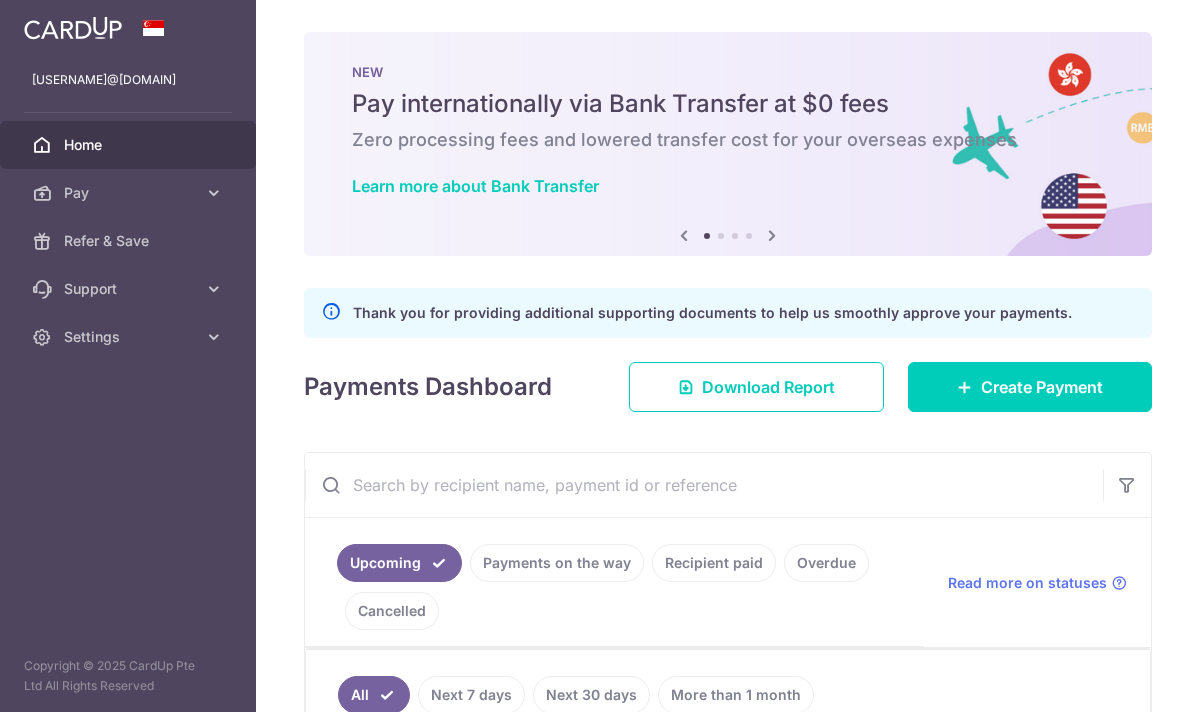 scroll, scrollTop: 0, scrollLeft: 0, axis: both 